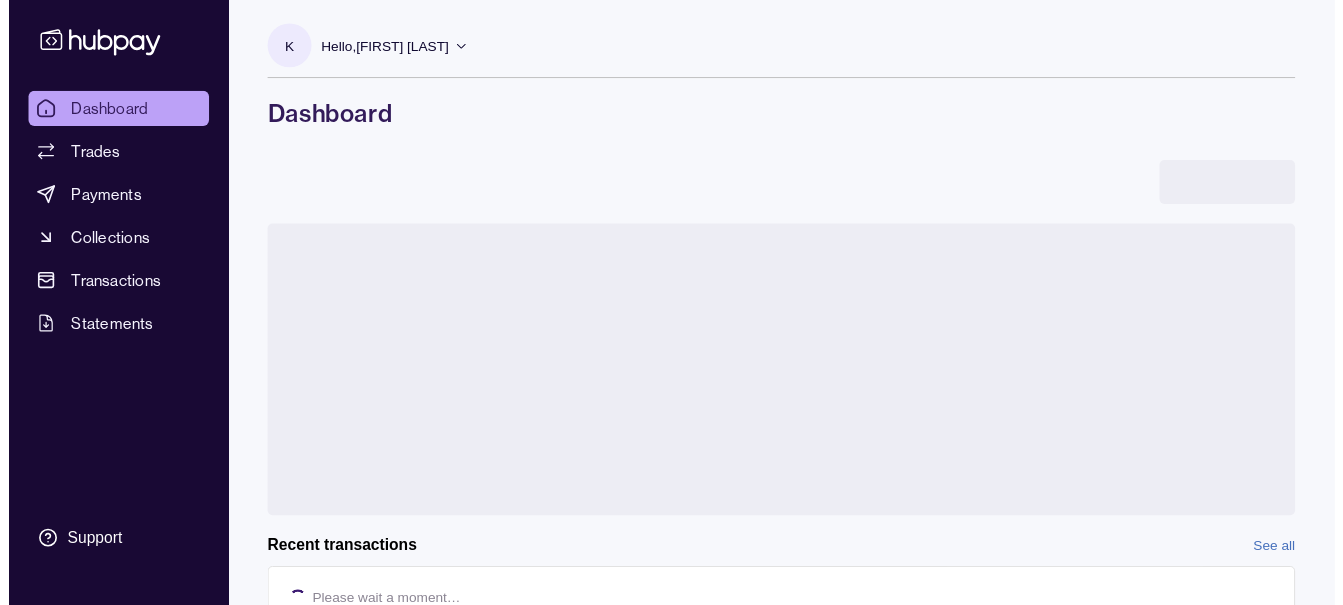 scroll, scrollTop: 0, scrollLeft: 0, axis: both 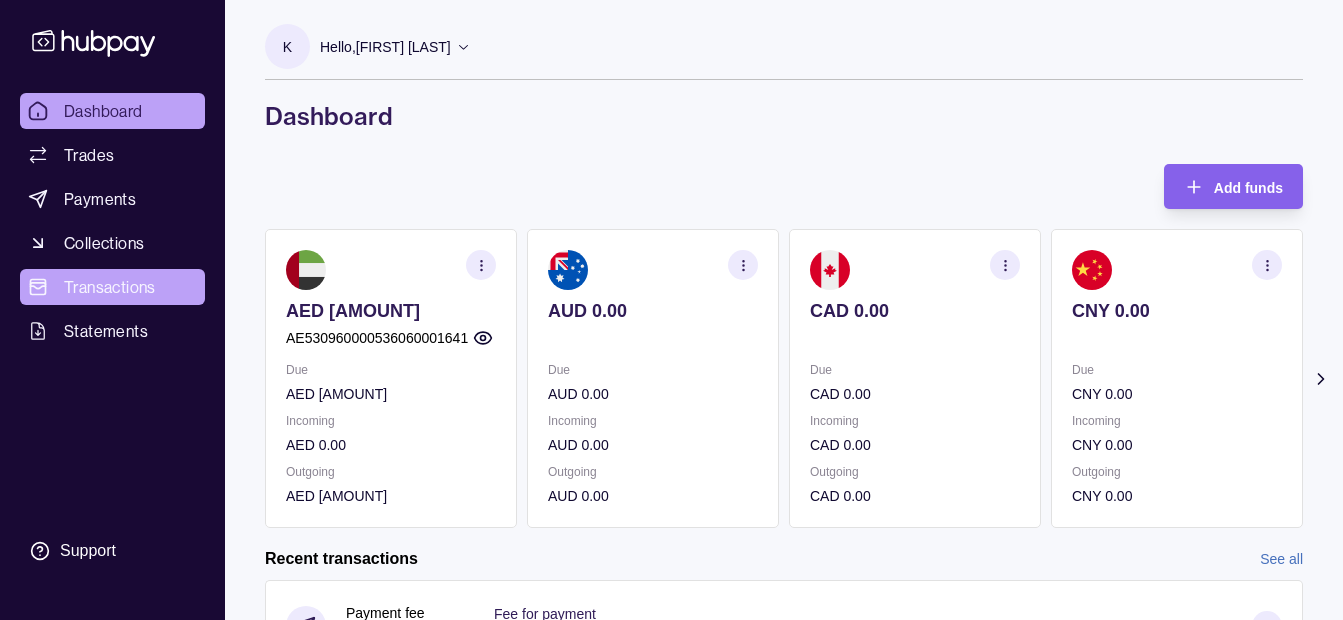 click on "Transactions" at bounding box center (110, 287) 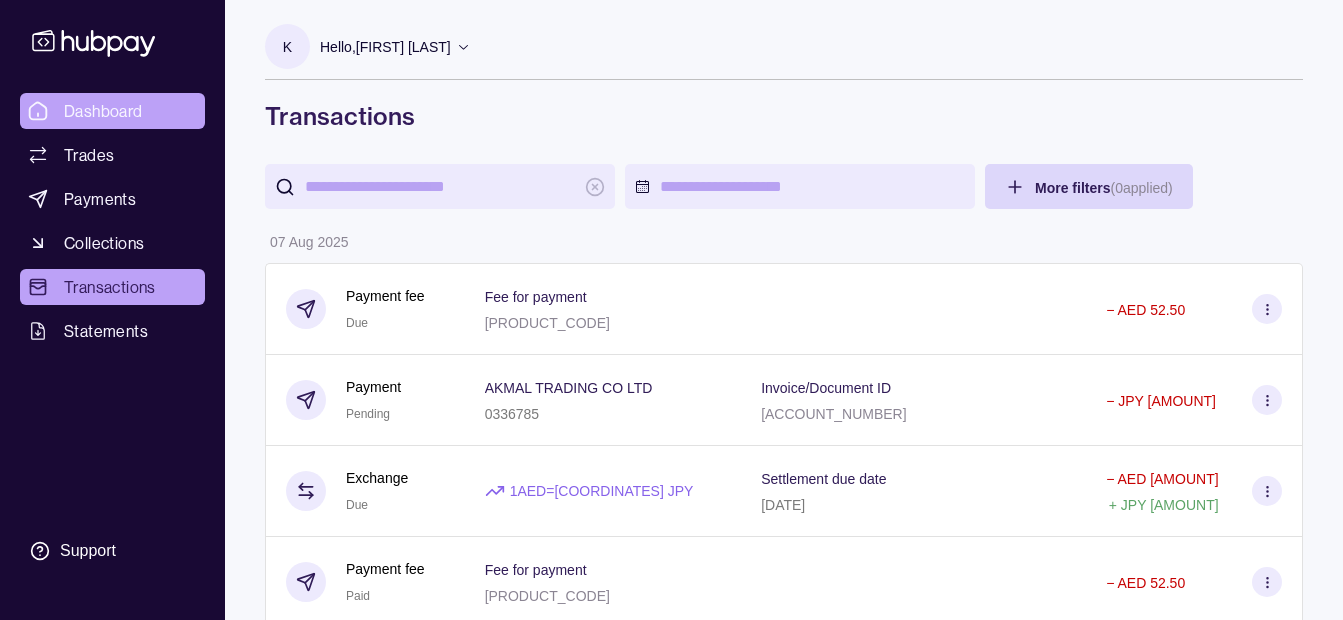 click on "Dashboard" at bounding box center (103, 111) 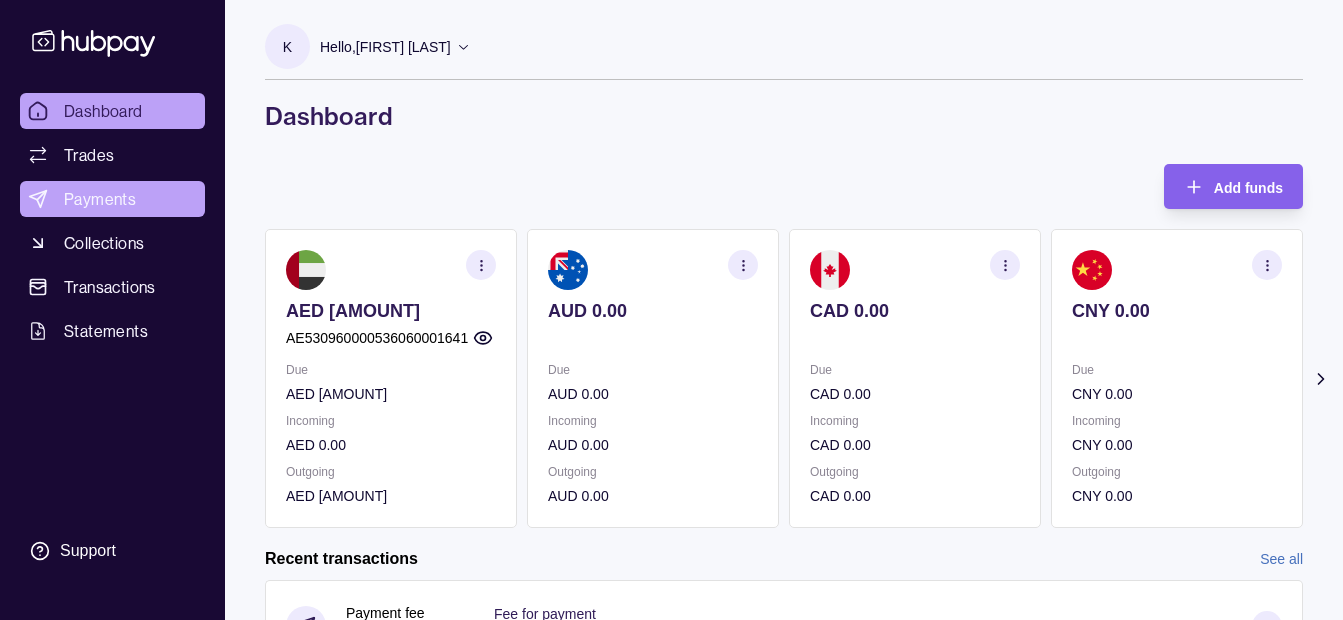 click on "Payments" at bounding box center (112, 199) 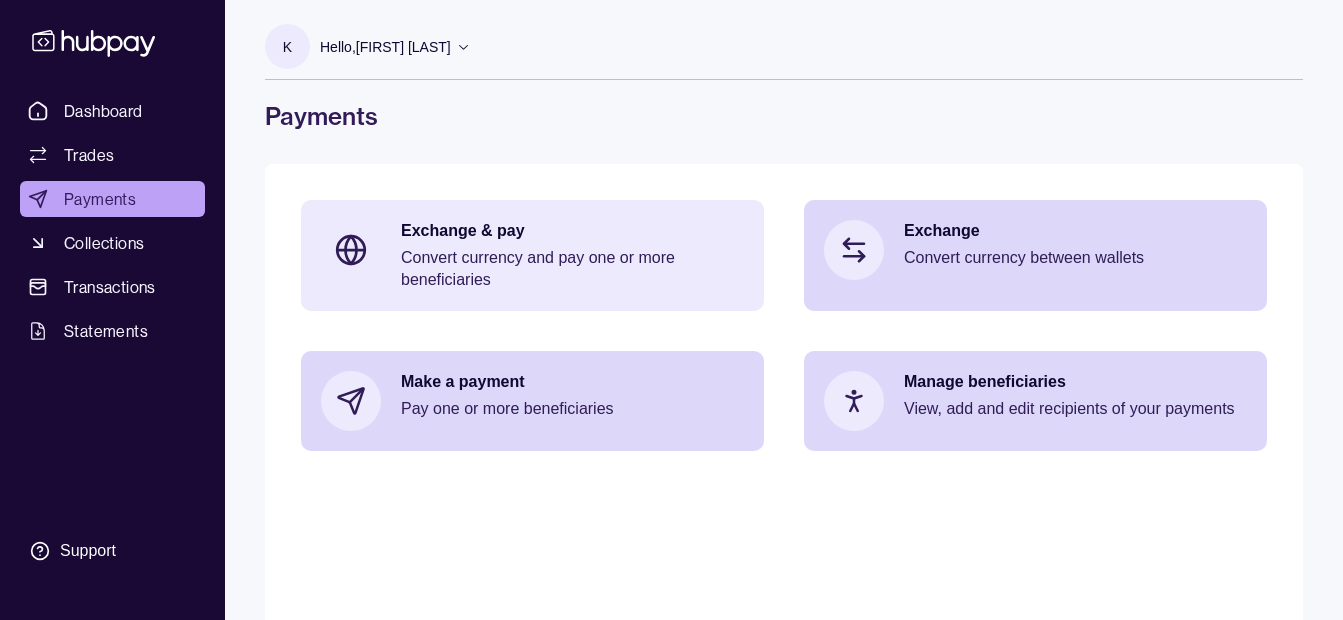 click on "Exchange & pay" at bounding box center [572, 231] 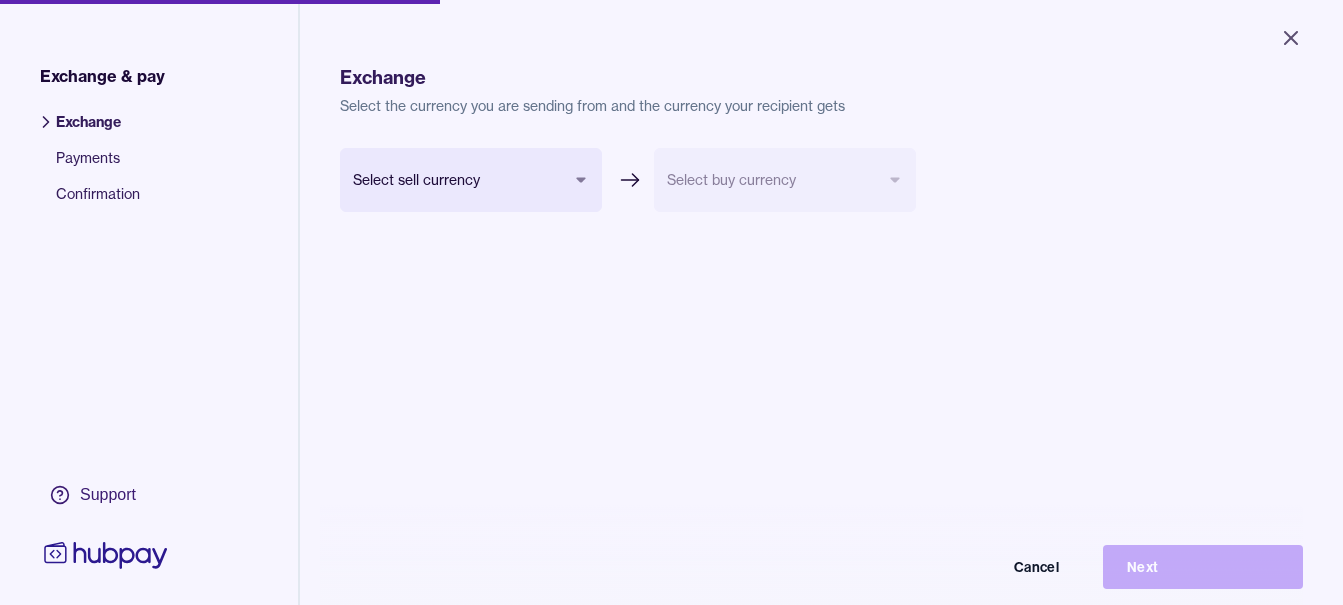 click on "Close Exchange & pay Exchange Payments Confirmation Support Exchange Select the currency you are sending from and the currency your recipient gets Select sell currency *** *** *** *** *** *** *** Select buy currency Cancel Next Exchange & pay | Hubpay" at bounding box center [671, 302] 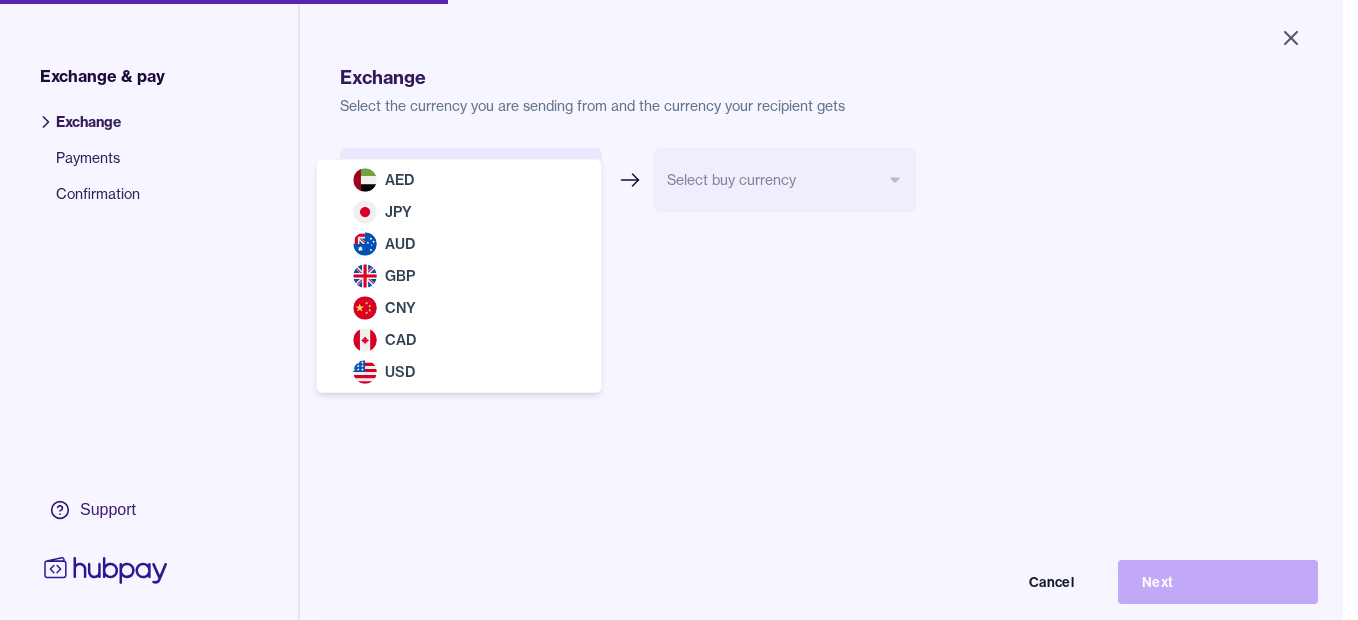 select on "***" 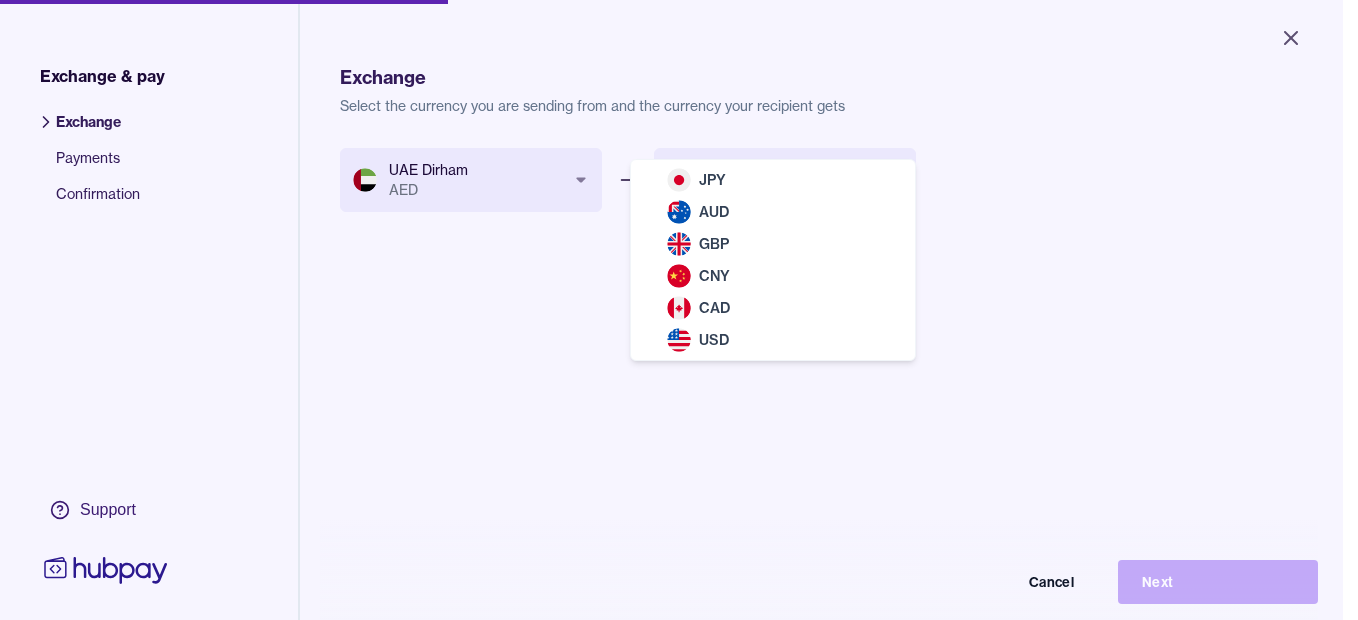 click on "Close Exchange & pay Exchange Payments Confirmation Support Exchange Select the currency you are sending from and the currency your recipient gets UAE Dirham AED *** *** *** *** *** *** *** Select buy currency *** *** *** *** *** *** Cancel Next Exchange & pay | Hubpay JPY AUD GBP CNY CAD USD" at bounding box center [671, 310] 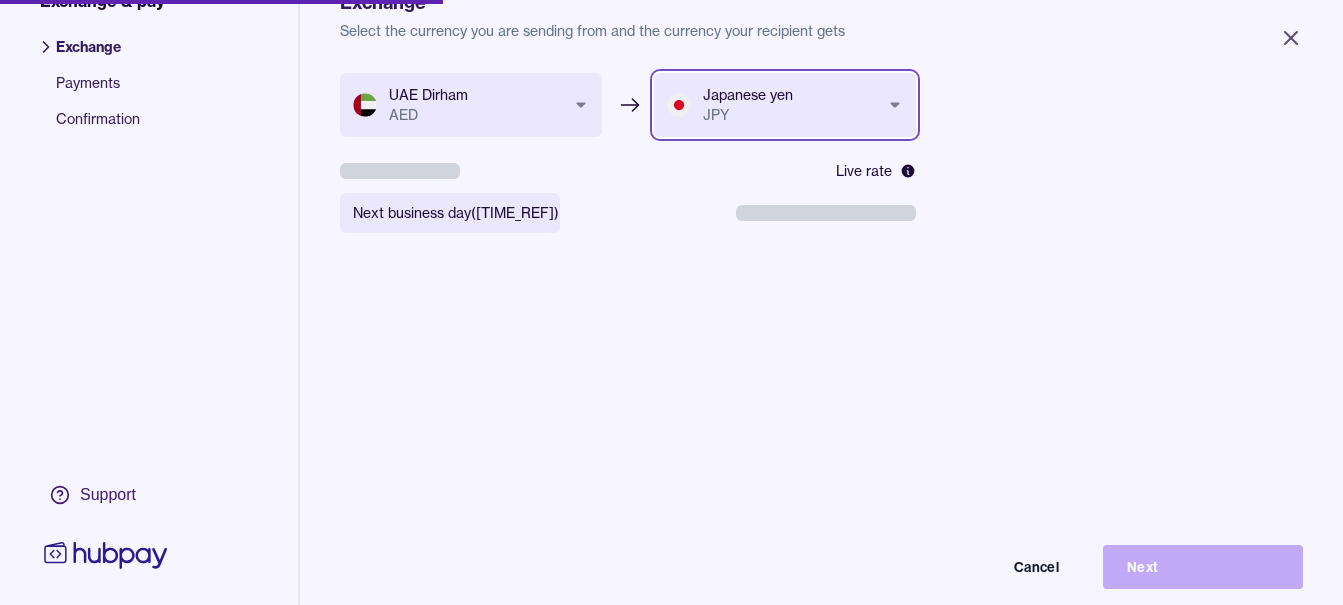 scroll, scrollTop: 200, scrollLeft: 0, axis: vertical 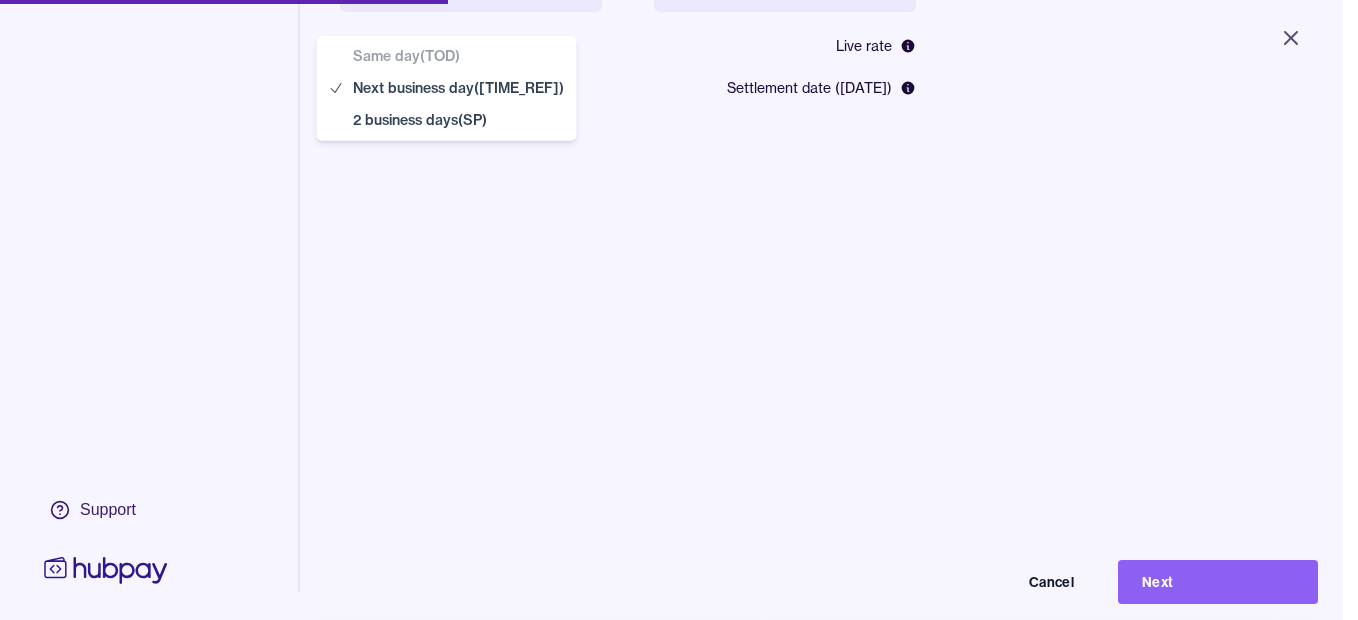 click on "**********" at bounding box center [671, 310] 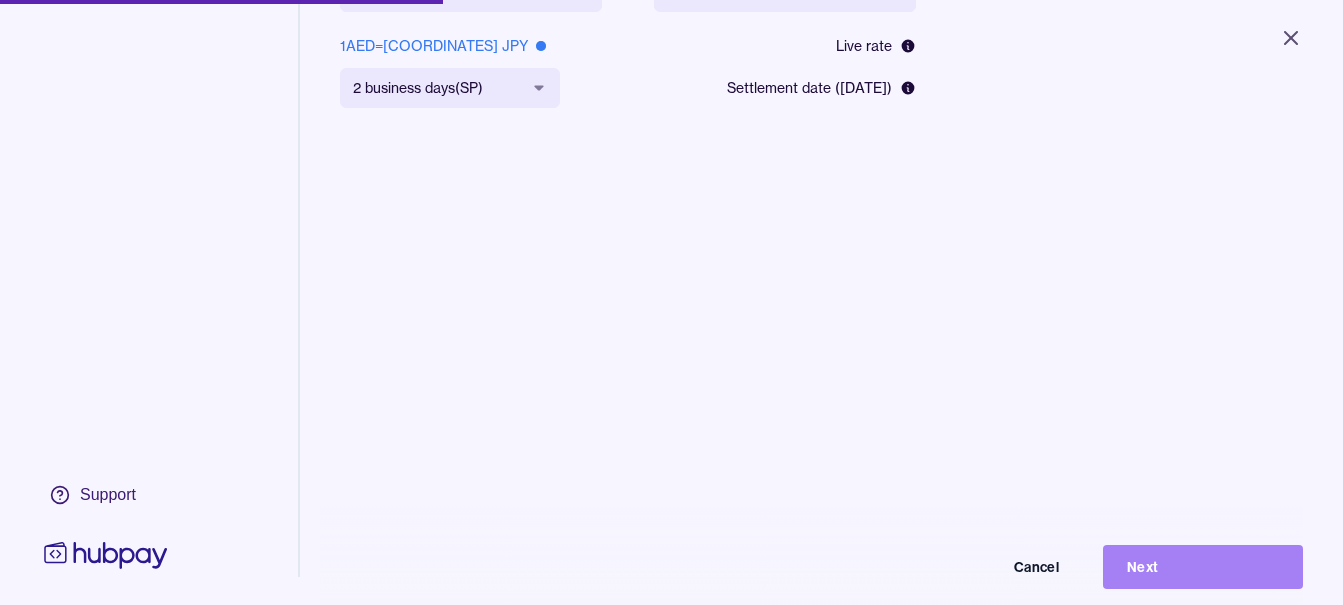 click on "Next" at bounding box center [1203, 567] 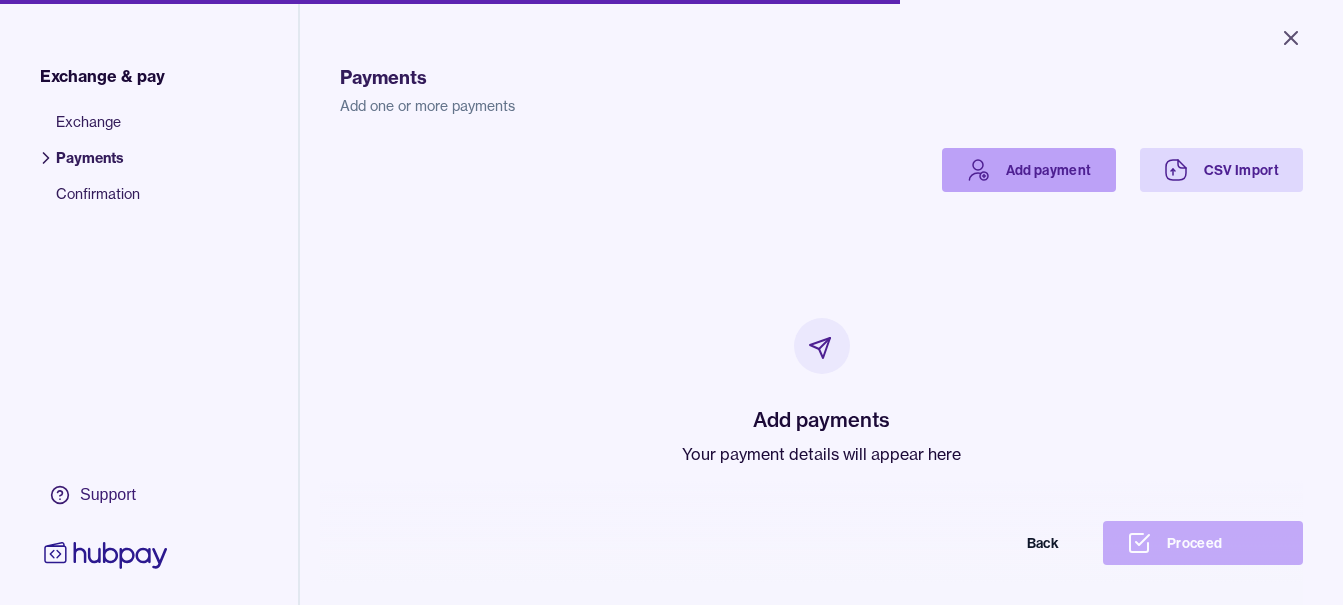 click on "Add payment" at bounding box center [1029, 170] 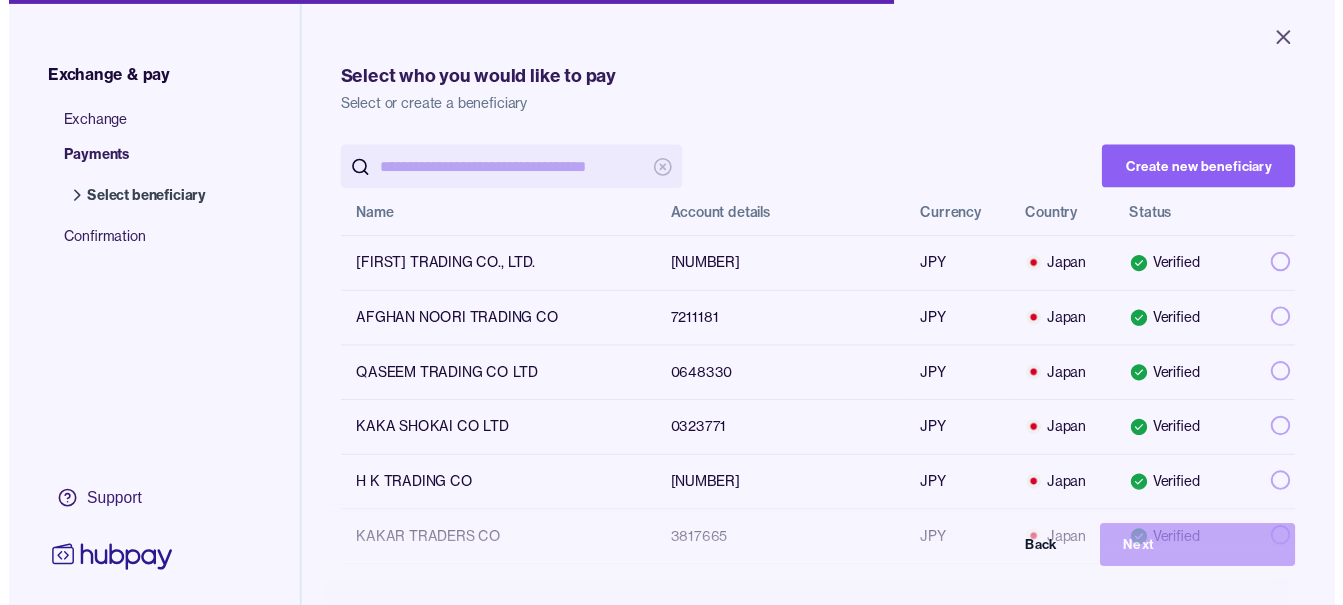 scroll, scrollTop: 0, scrollLeft: 0, axis: both 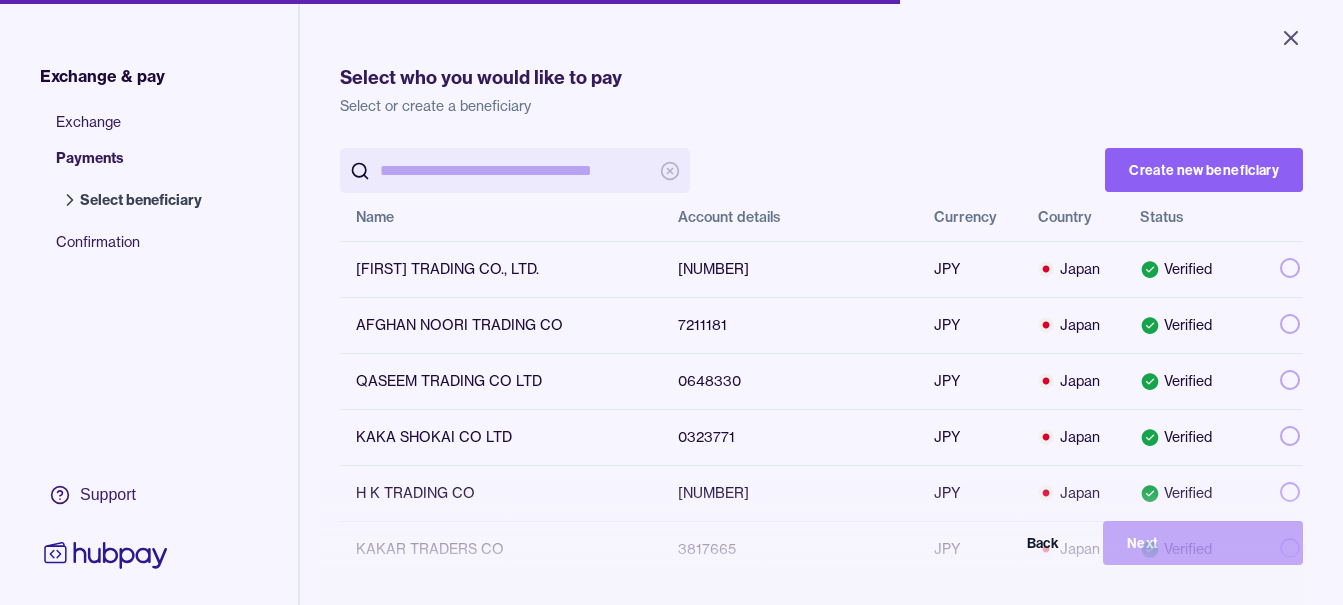 click at bounding box center (515, 170) 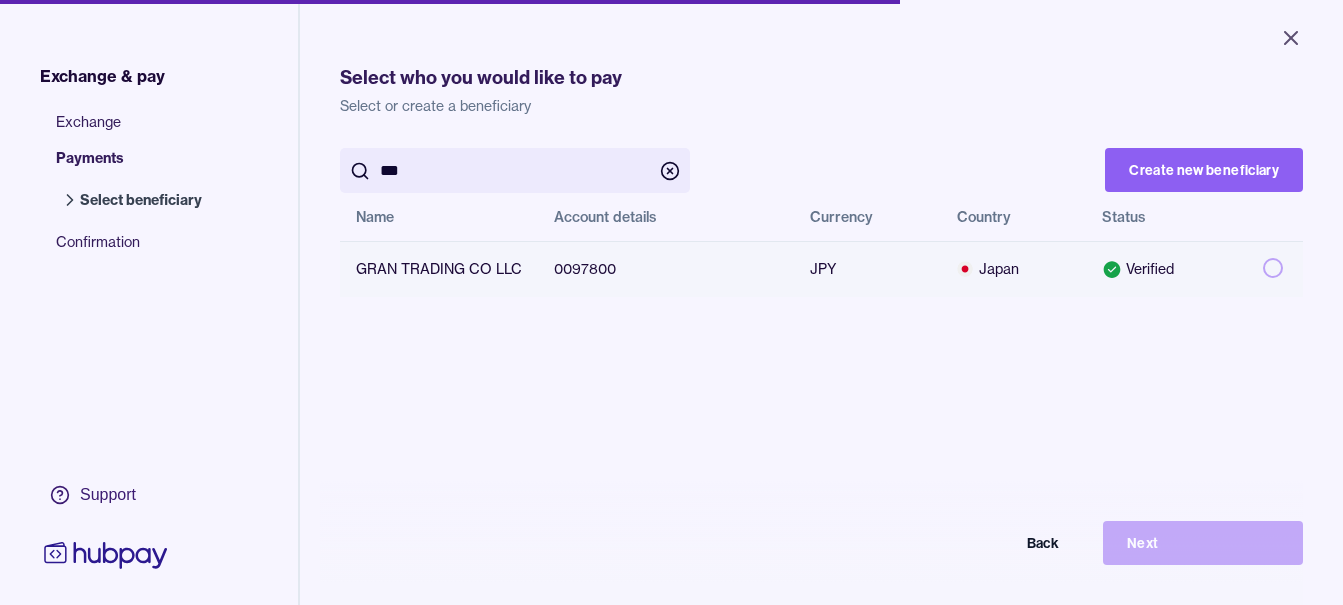 type on "***" 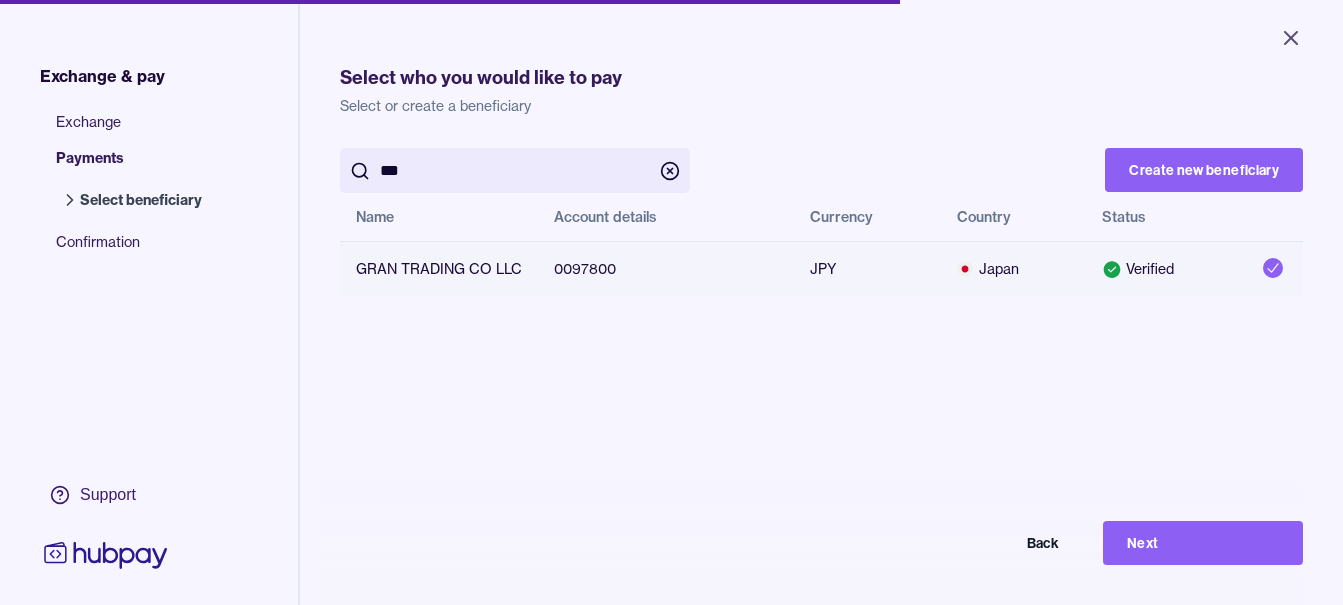 click on "Next" at bounding box center (1203, 543) 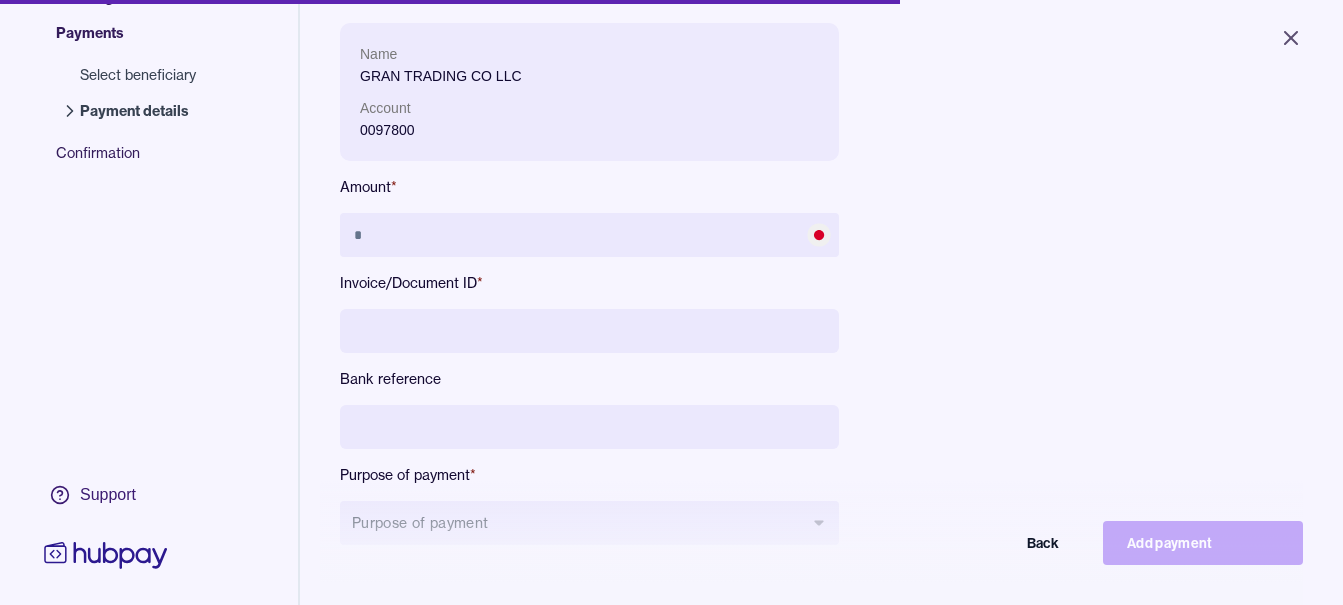 scroll, scrollTop: 268, scrollLeft: 0, axis: vertical 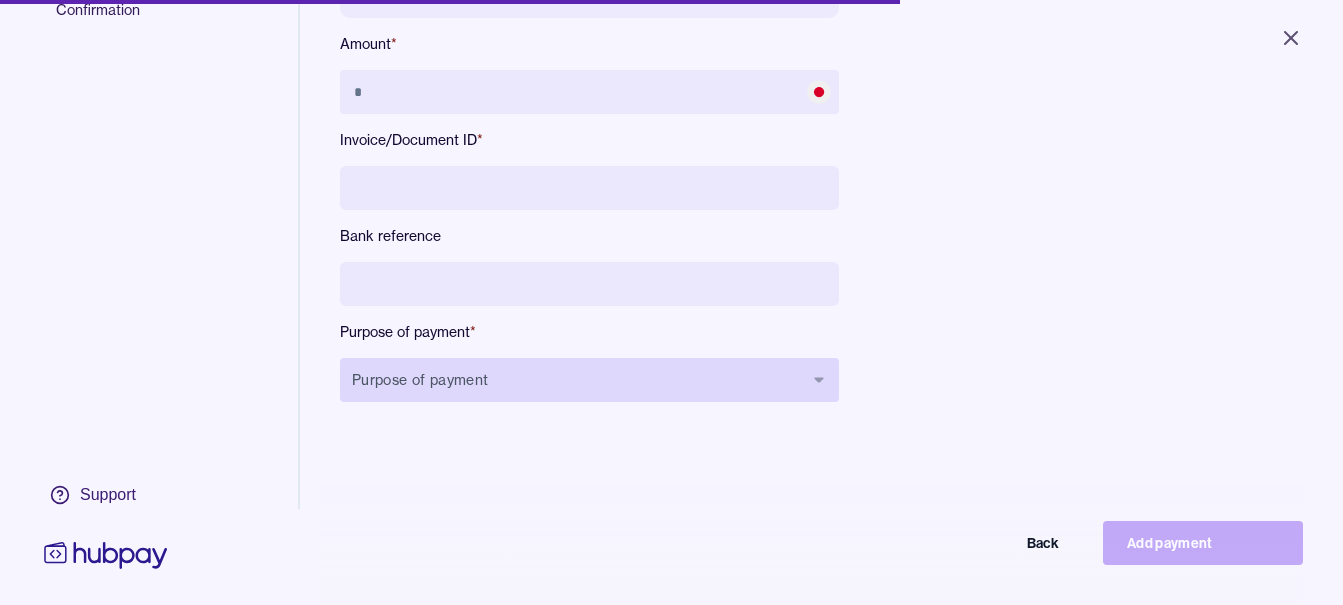 click on "Purpose of payment" at bounding box center (589, 380) 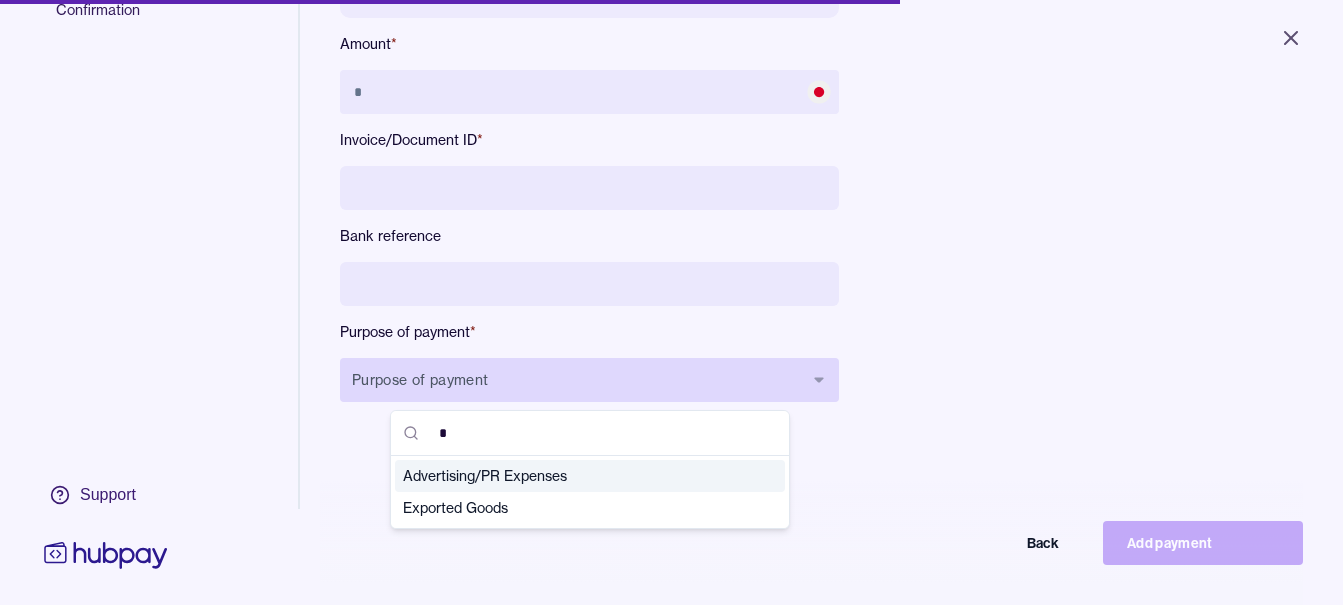 type on "**" 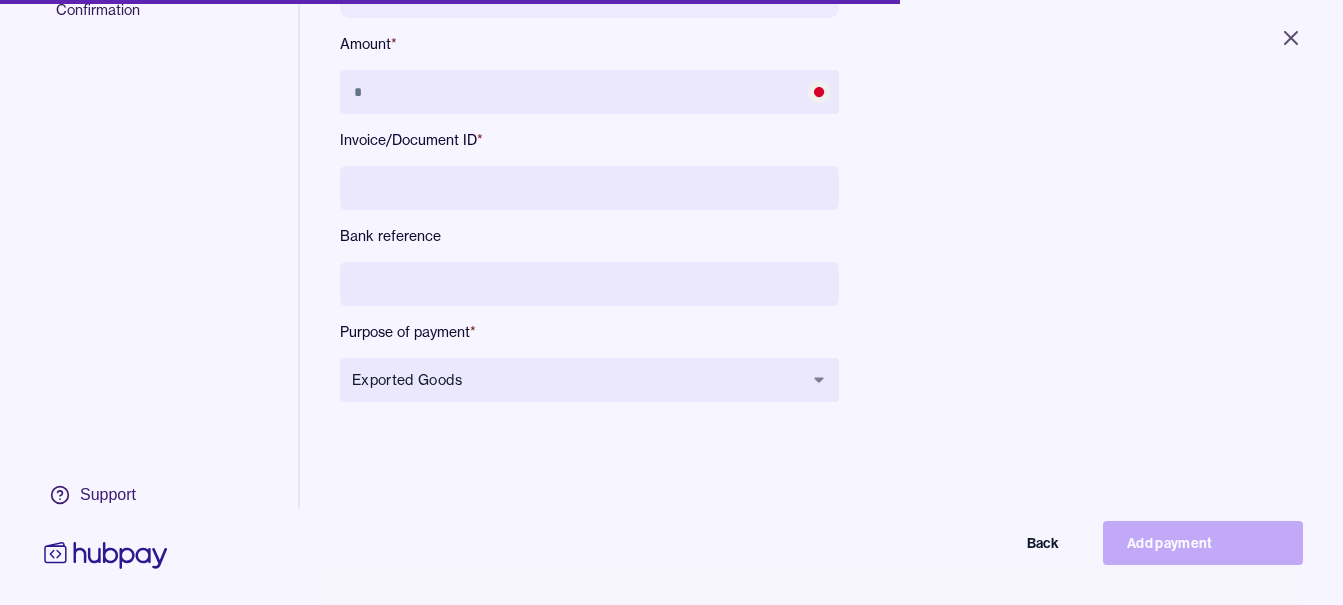 click at bounding box center (589, 284) 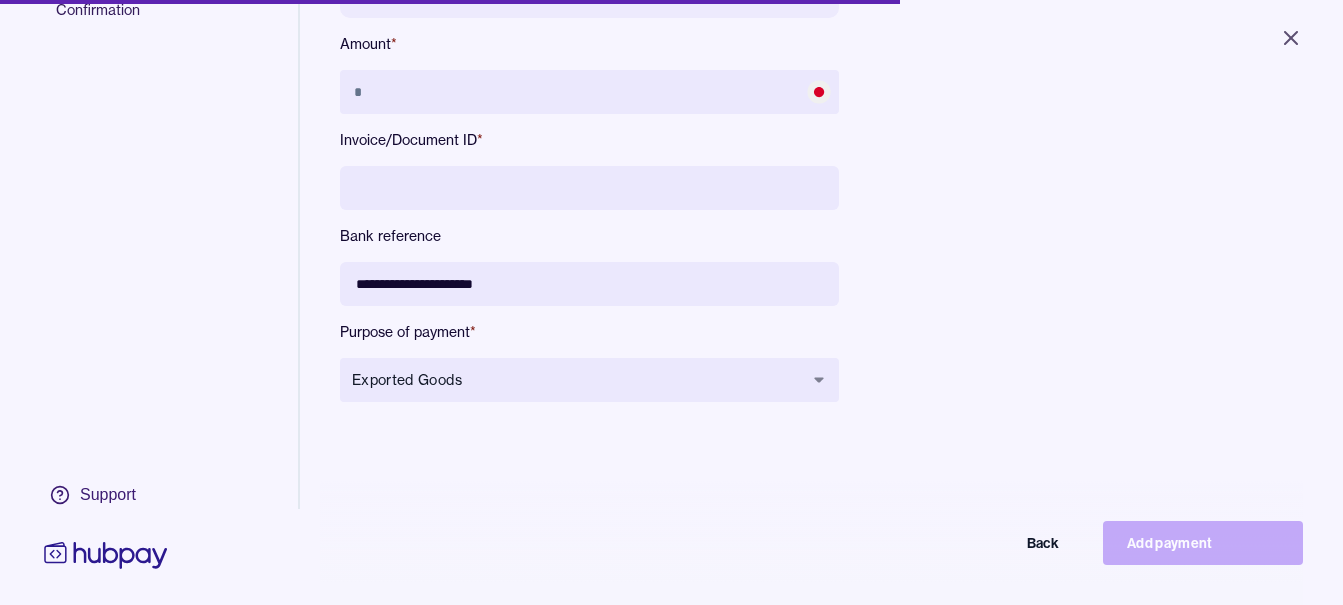 type on "**********" 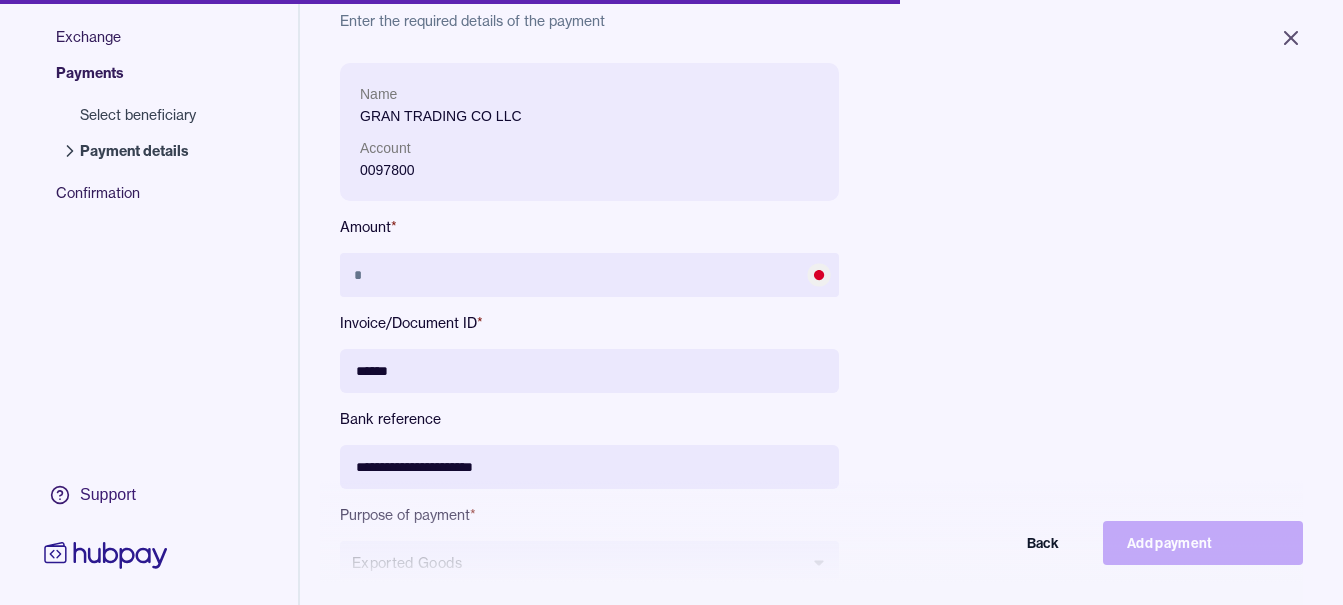 scroll, scrollTop: 68, scrollLeft: 0, axis: vertical 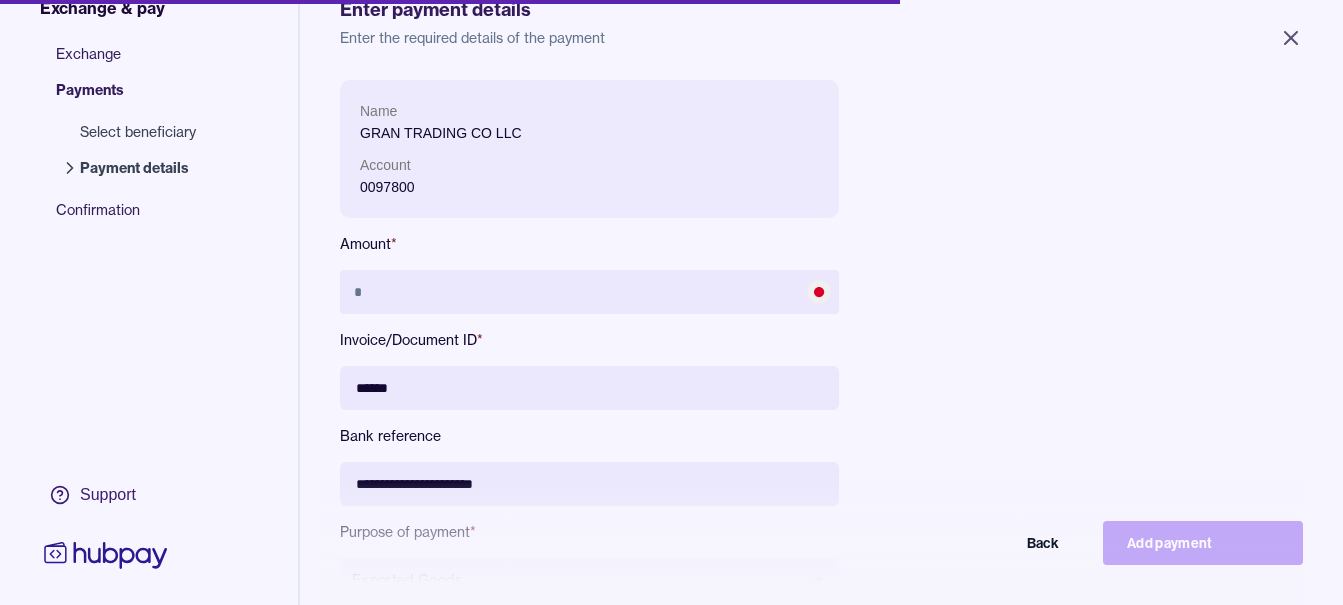 type on "******" 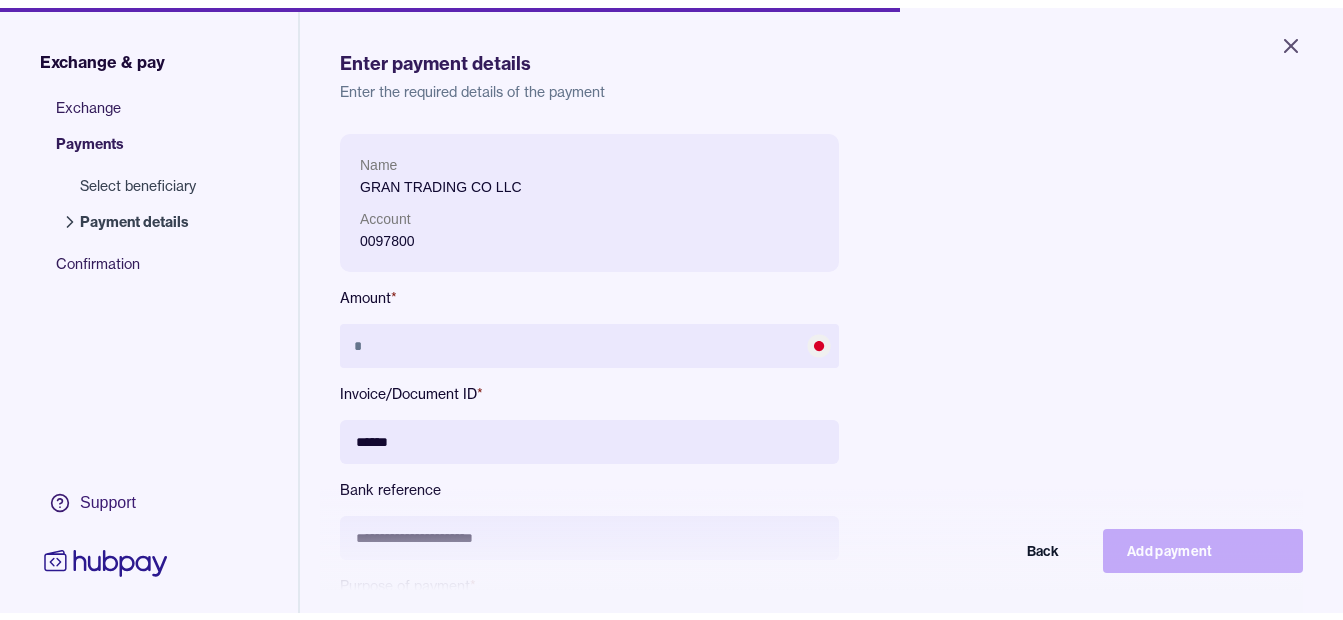 scroll, scrollTop: 0, scrollLeft: 0, axis: both 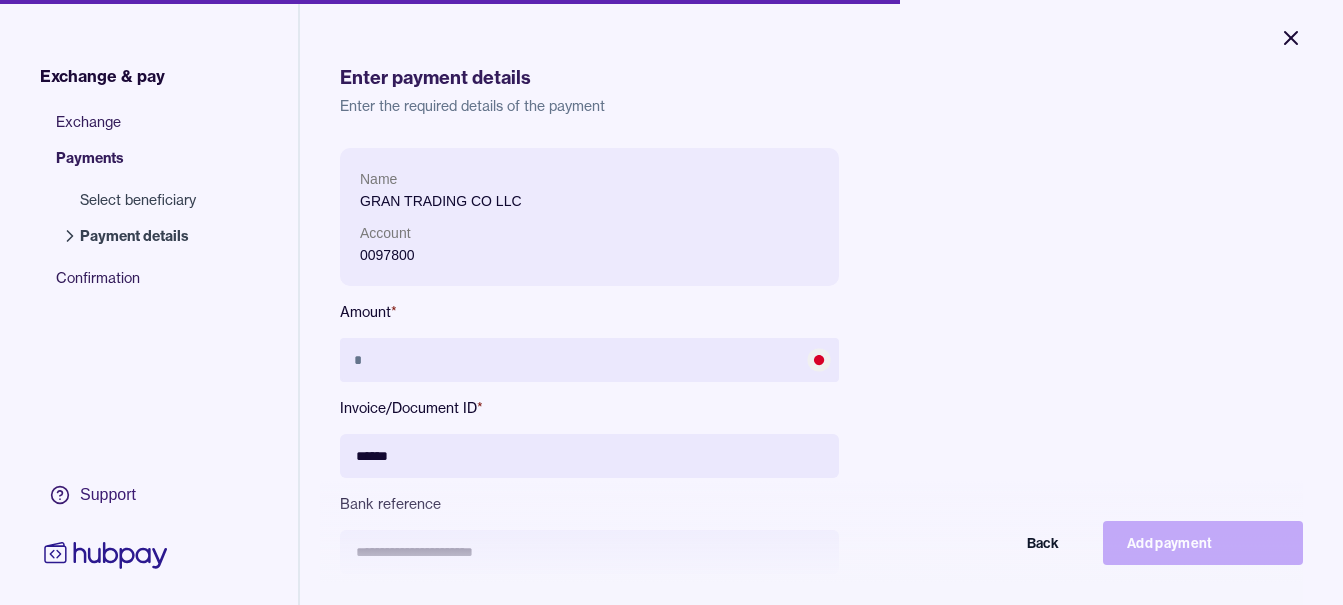 click on "Close" at bounding box center [1291, 38] 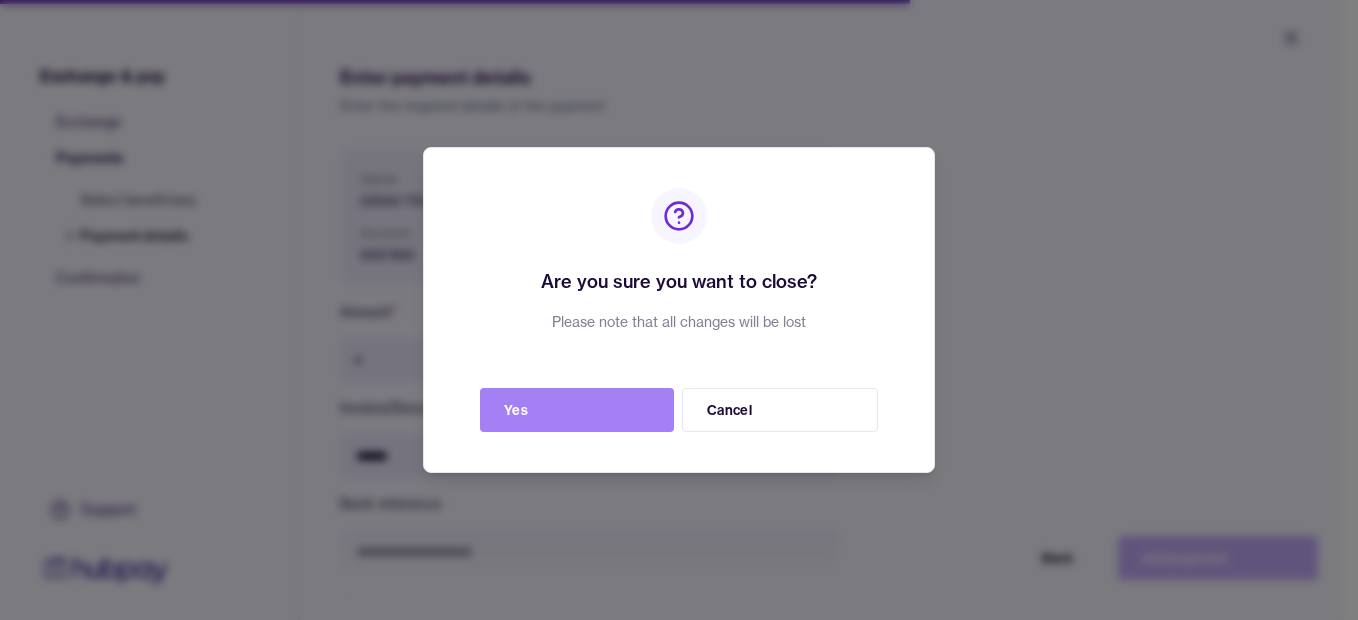 click on "Yes" at bounding box center [577, 410] 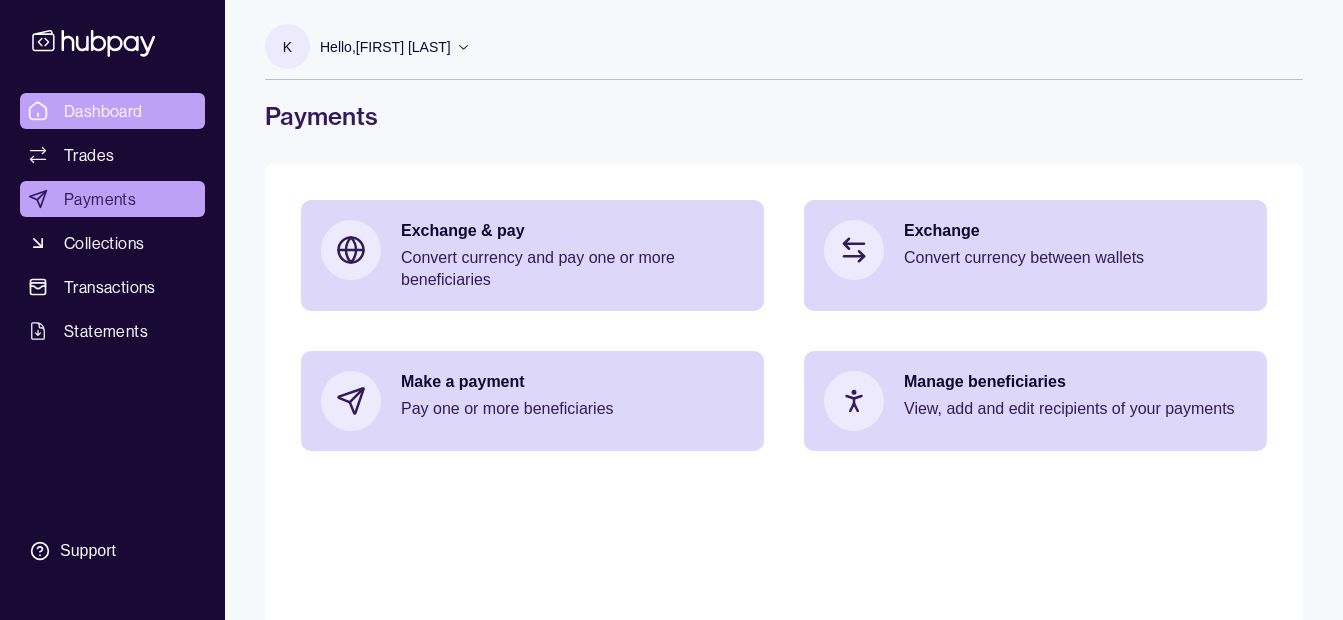 click on "Dashboard" at bounding box center (103, 111) 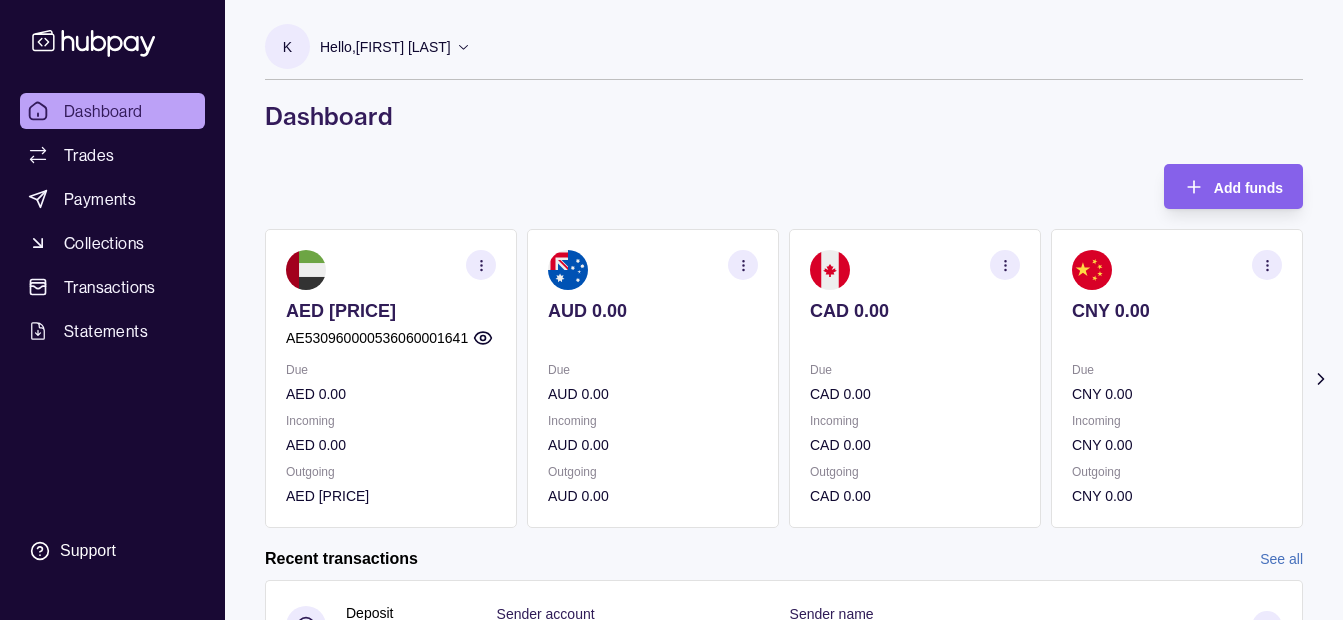 click on "Hello, [FIRST] [LAST]" at bounding box center [385, 47] 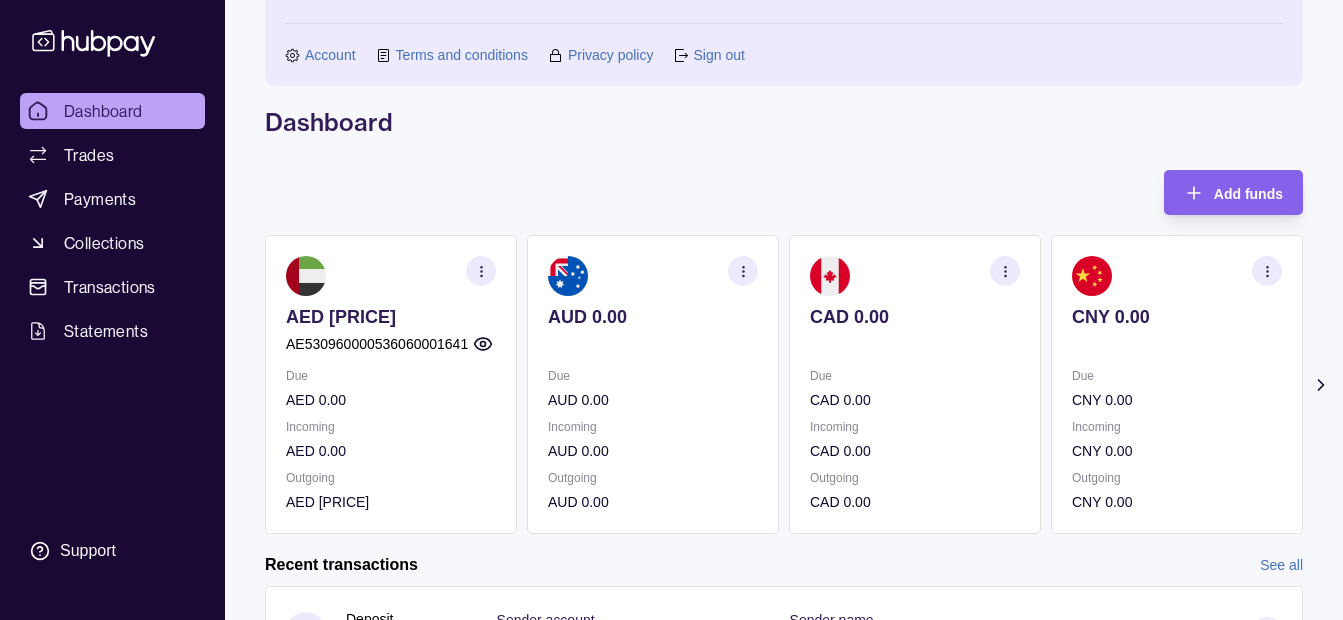 scroll, scrollTop: 0, scrollLeft: 0, axis: both 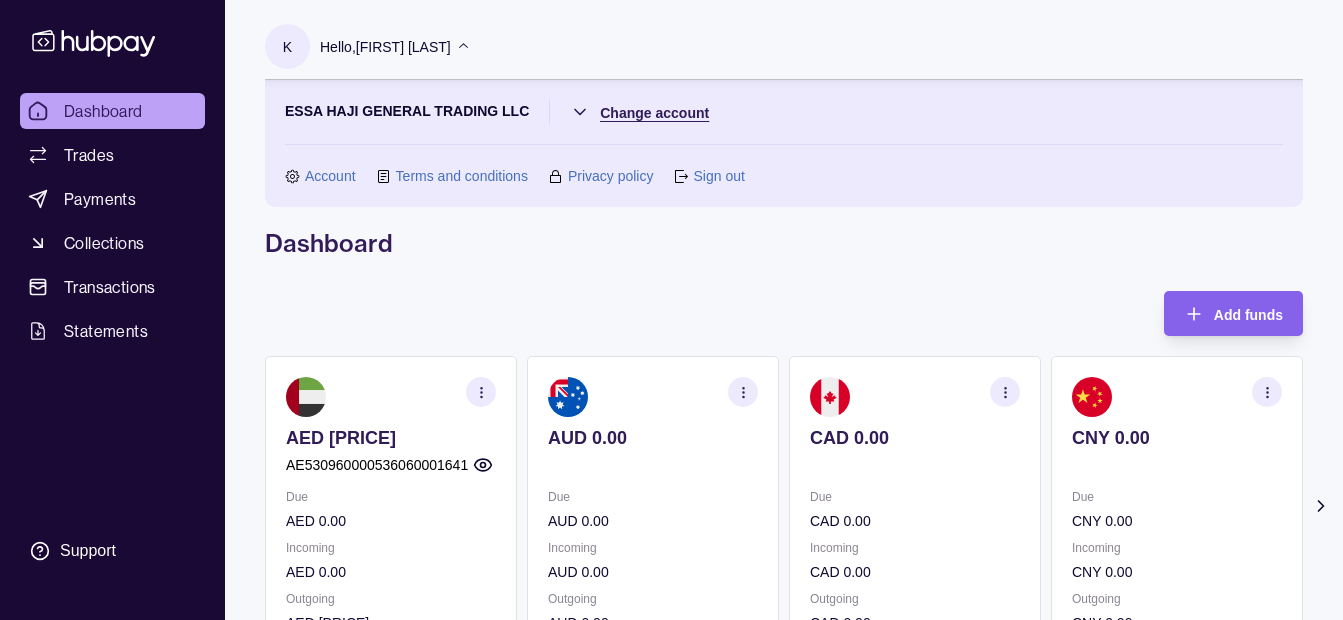 click on "Dashboard Trades Payments Collections Transactions Statements Support K Hello, [FIRST] [LAST] ESSA HAJI GENERAL TRADING LLC Change account Account Terms and conditions Privacy policy Sign out Dashboard Add funds AED [PRICE] AE530960000536060001641 Due AED 0.00 Incoming AED 0.00 Outgoing AED [PRICE] AUD 0.00 Due AUD 0.00 Incoming AUD 0.00 Outgoing AUD 0.00 CAD 0.00 Due CAD 0.00 Incoming CAD 0.00 Outgoing CAD 0.00 CNY 0.00 Due CNY 0.00 Incoming CNY 0.00 Outgoing CNY 0.00 GBP 0.00" at bounding box center (671, 613) 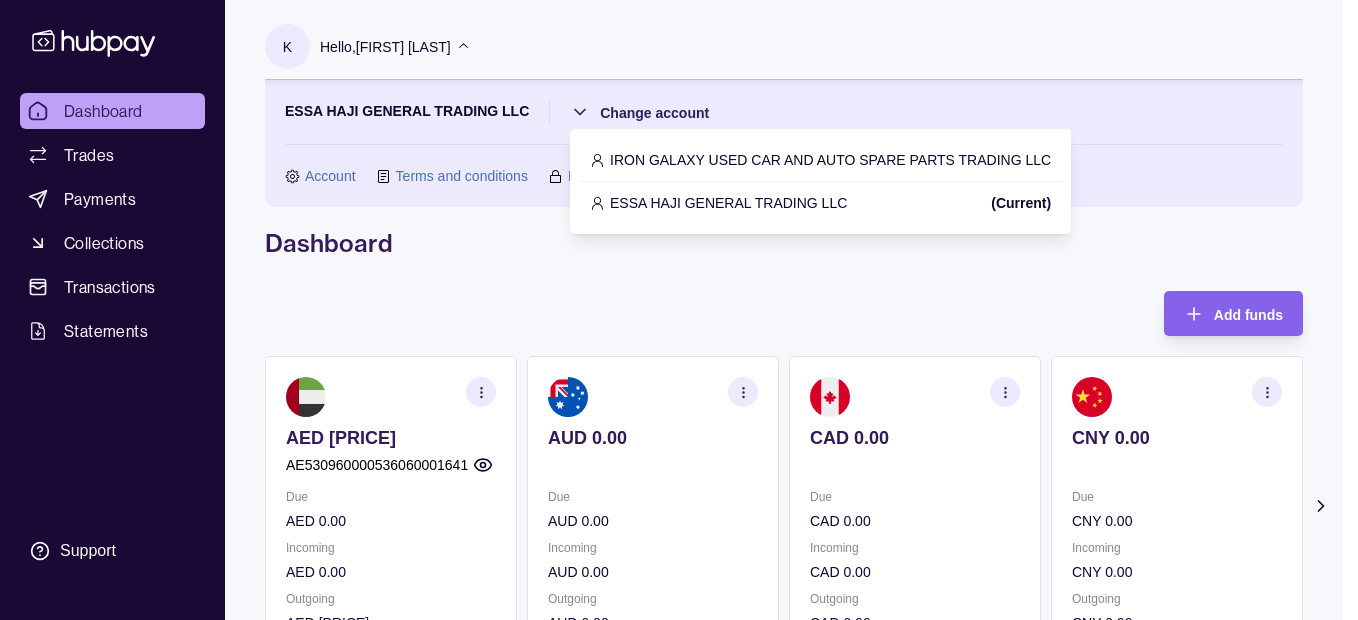 click on "IRON GALAXY USED CAR AND AUTO SPARE PARTS TRADING LLC" at bounding box center [830, 160] 